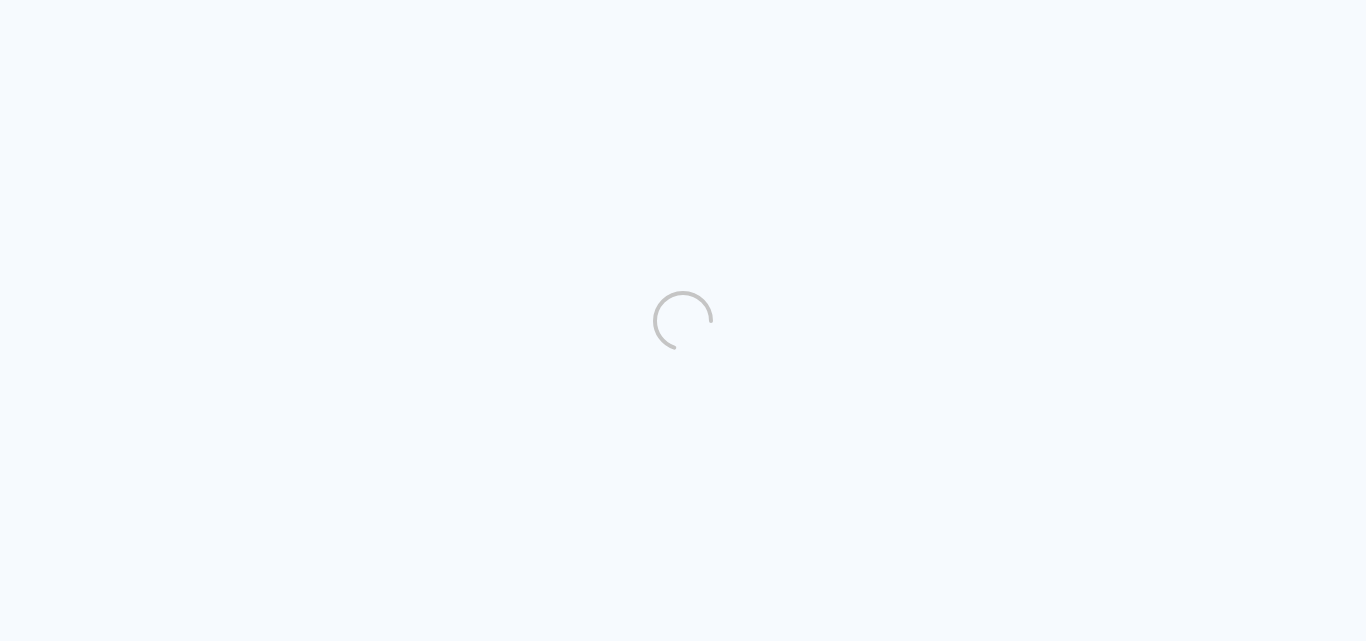scroll, scrollTop: 0, scrollLeft: 0, axis: both 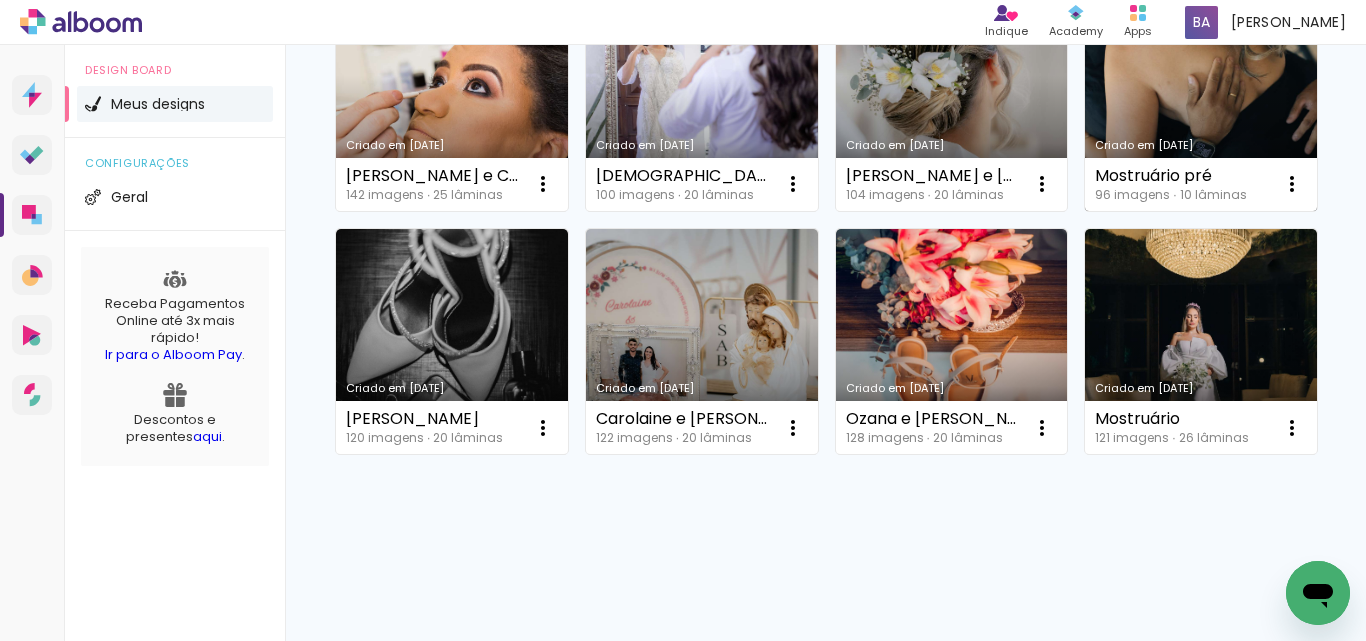 click on "Criado em [DATE]" at bounding box center (1201, 98) 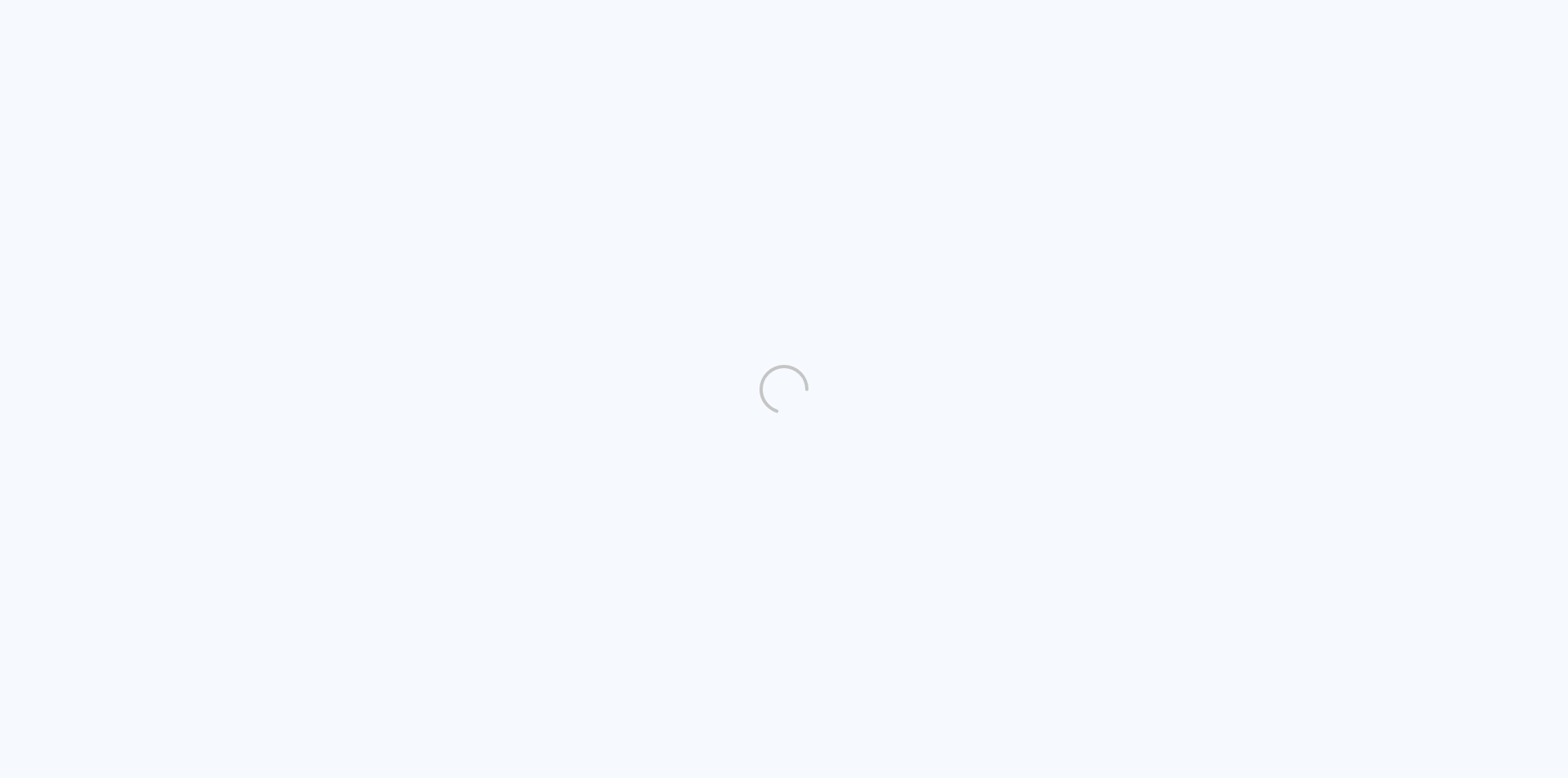 scroll, scrollTop: 0, scrollLeft: 0, axis: both 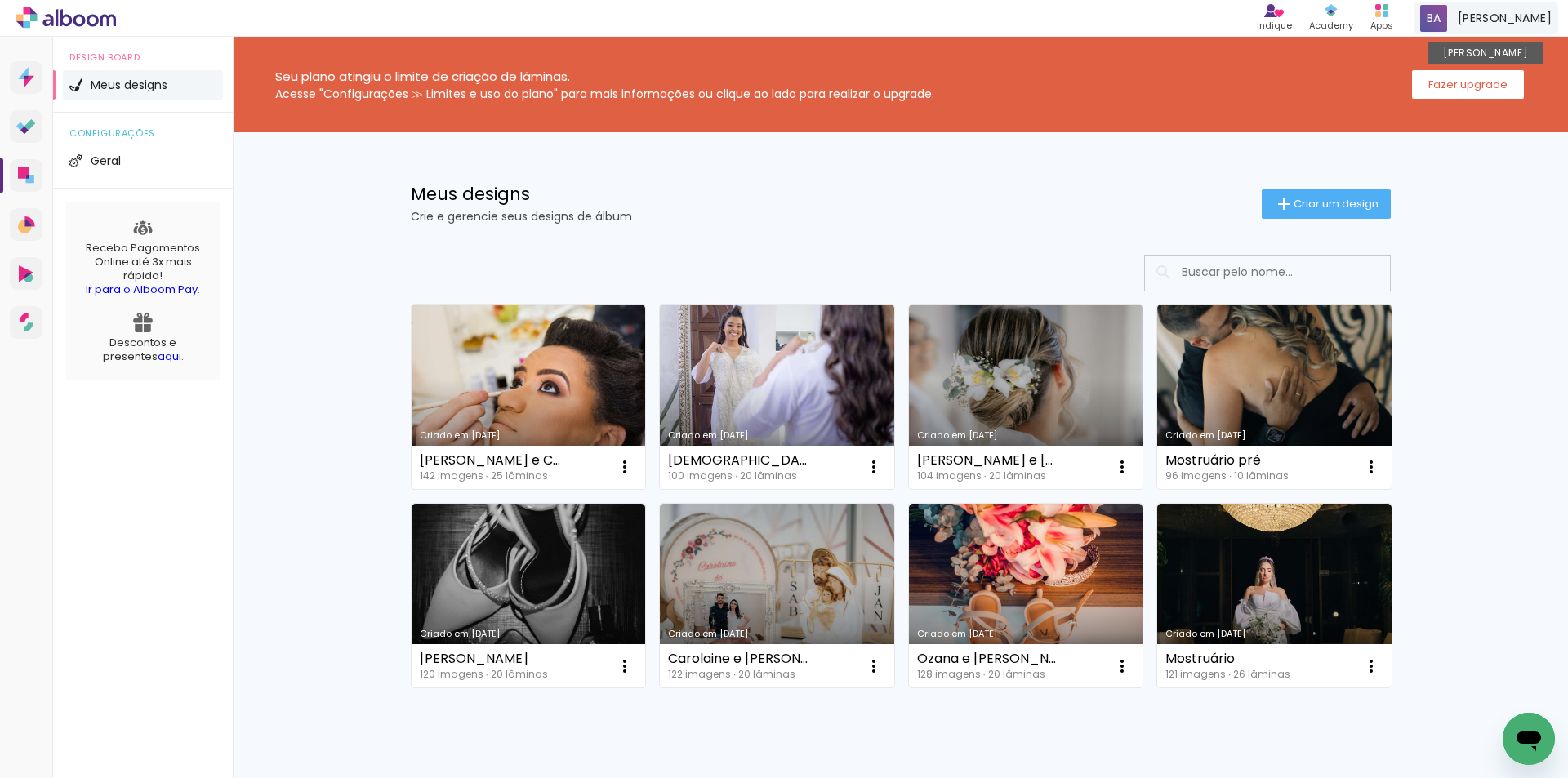 click on "[PERSON_NAME]" at bounding box center (1504, 18) 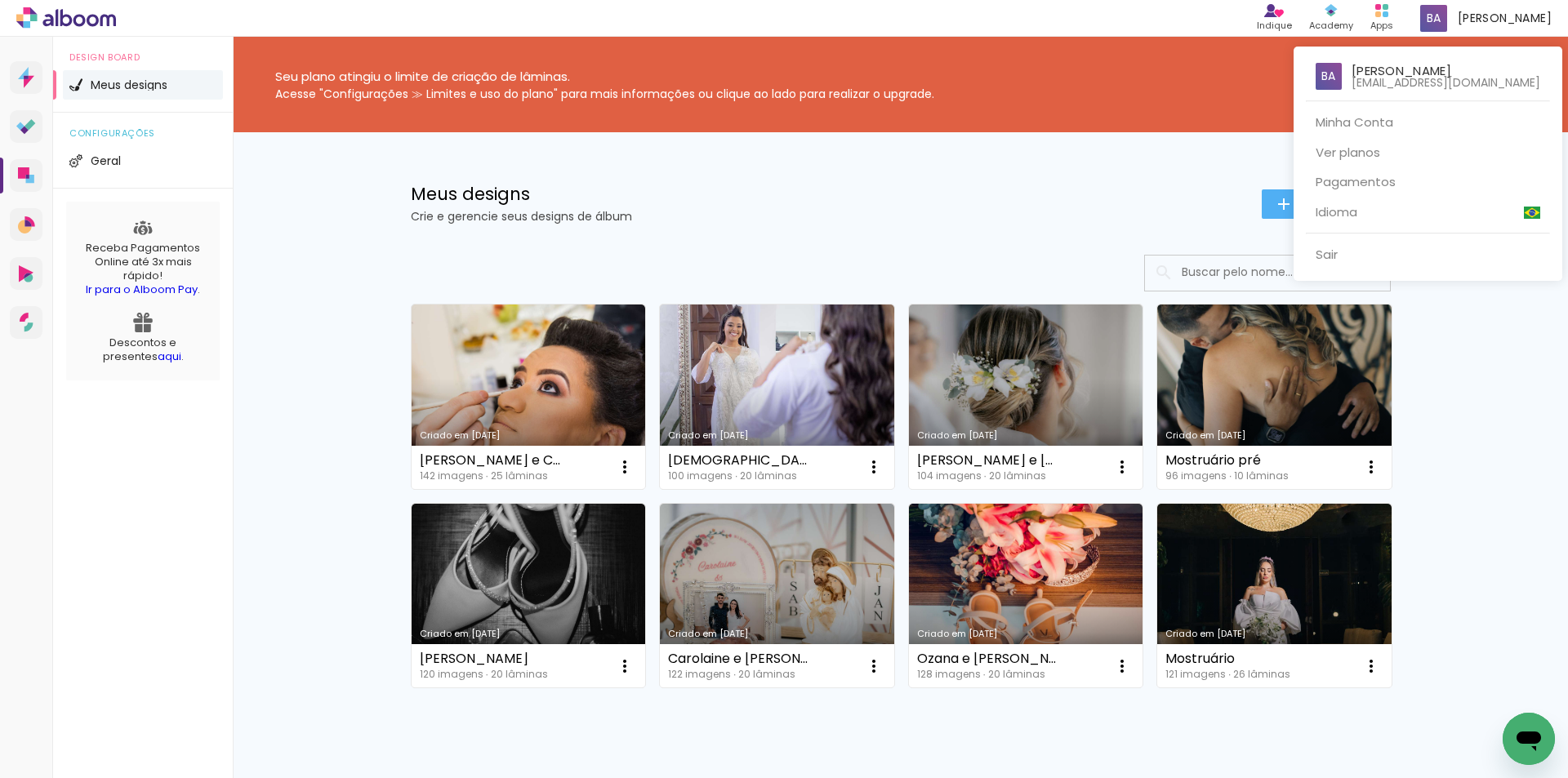 click at bounding box center [784, 389] 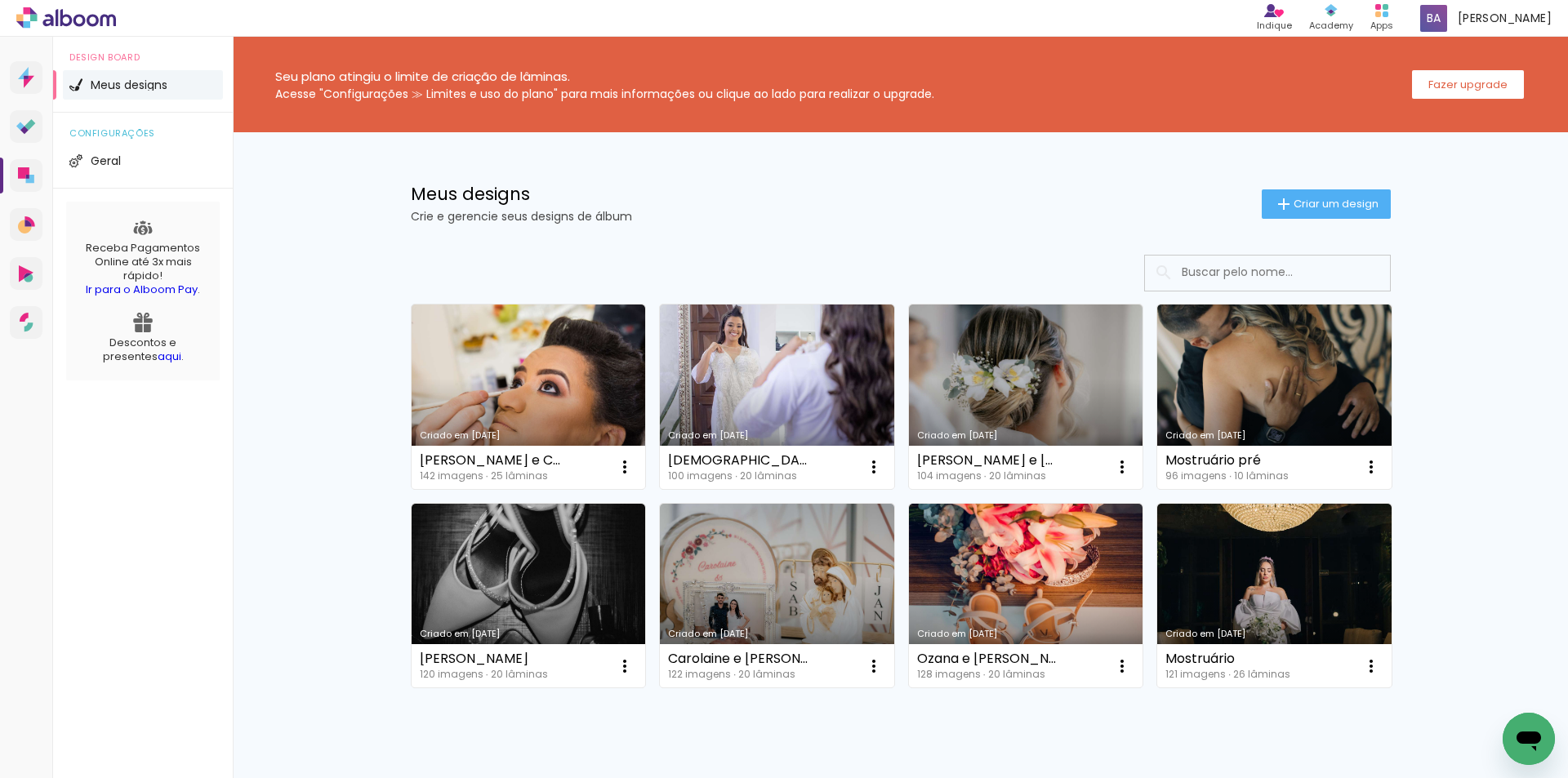 click 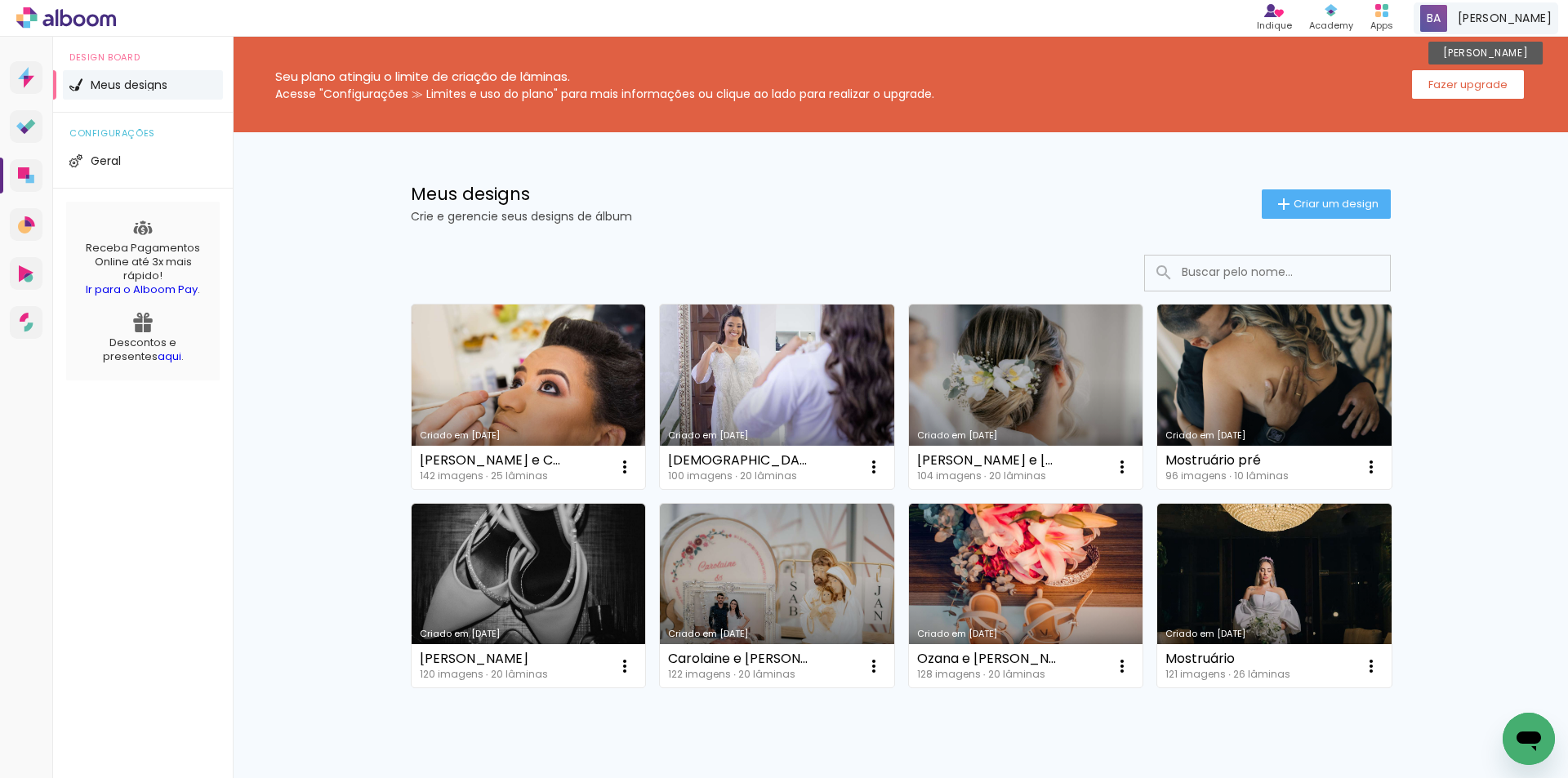 click on "[PERSON_NAME]" at bounding box center [1504, 18] 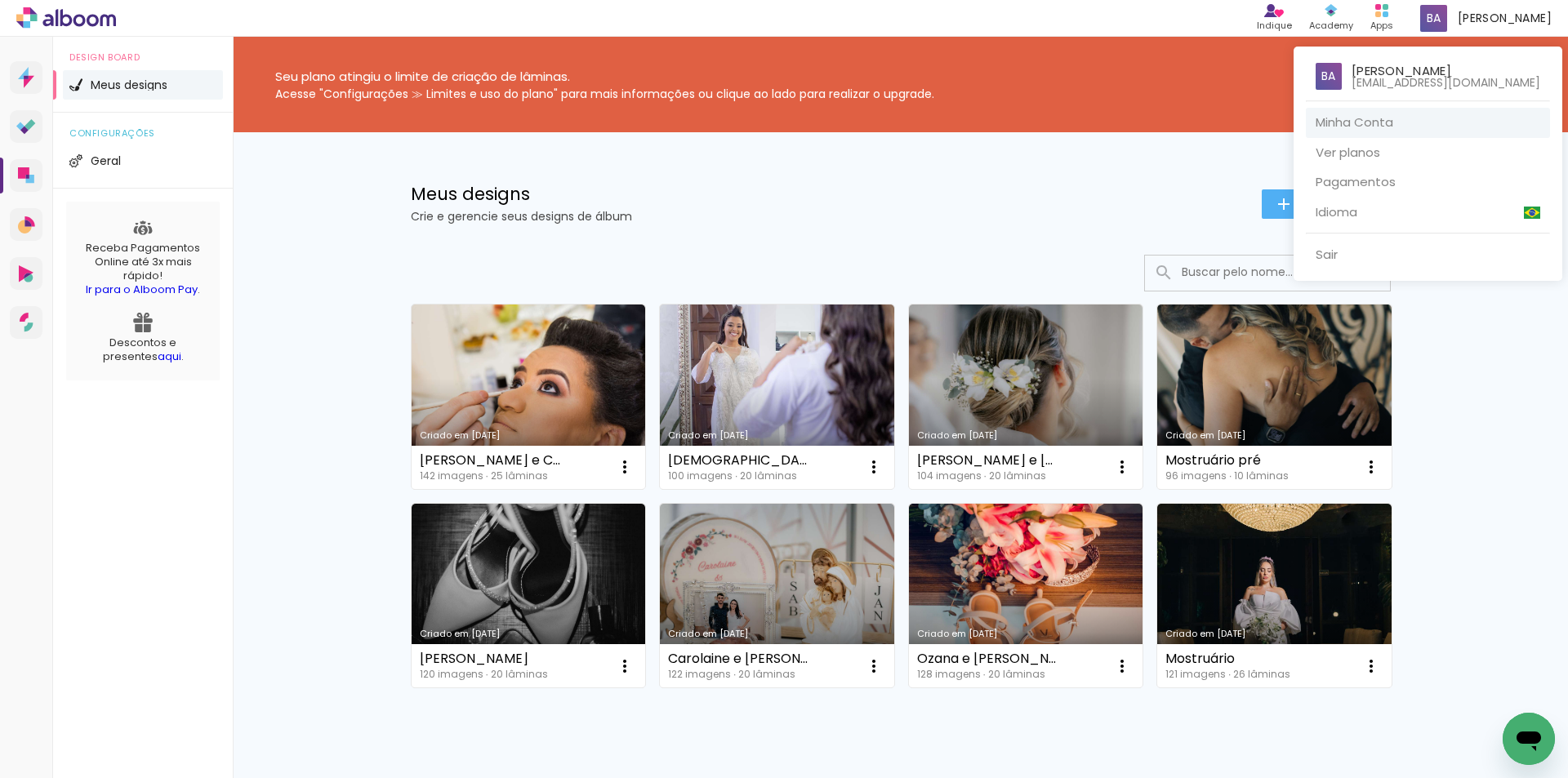 click on "Minha Conta" at bounding box center (1428, 122) 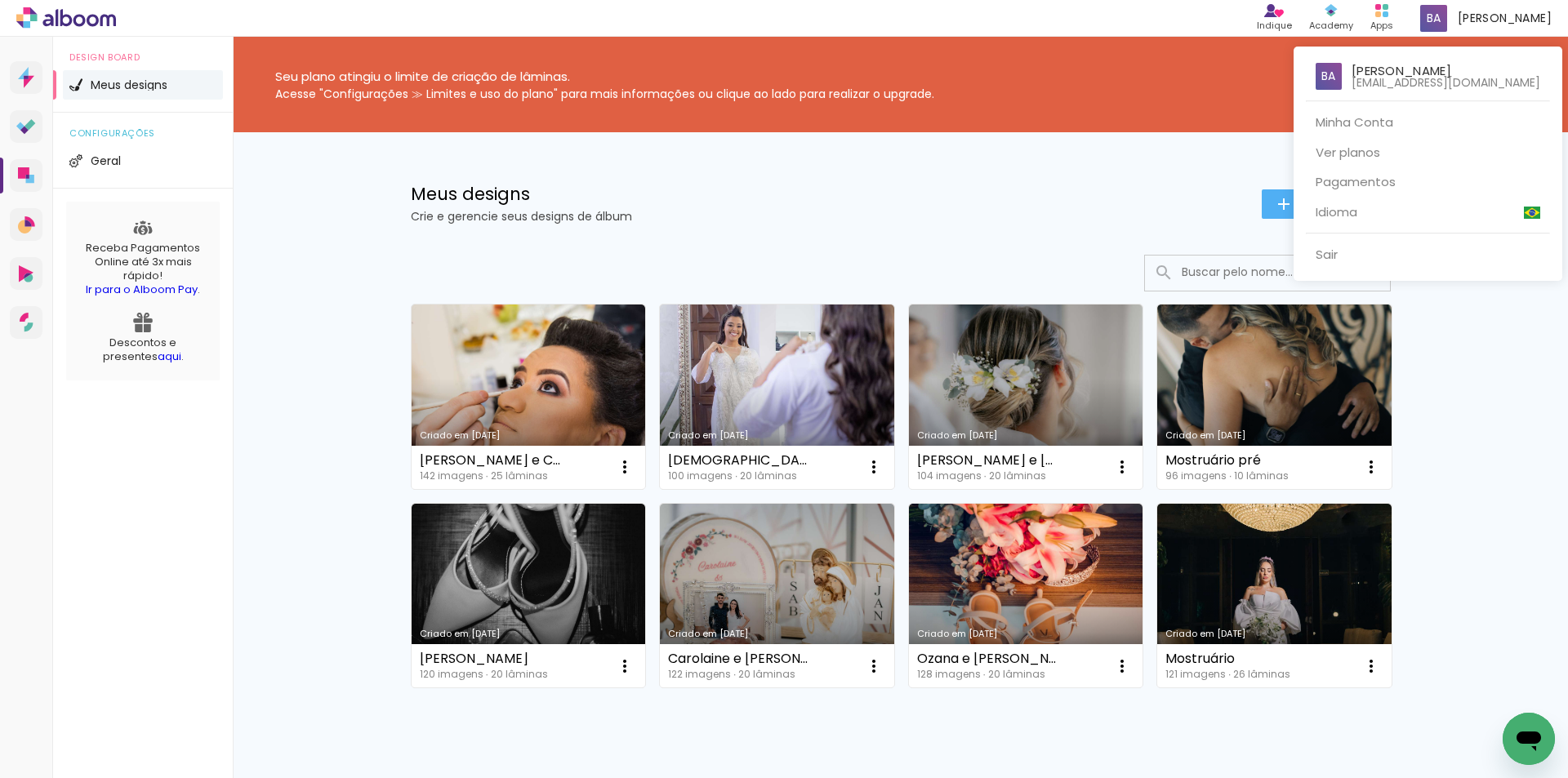 click at bounding box center [784, 389] 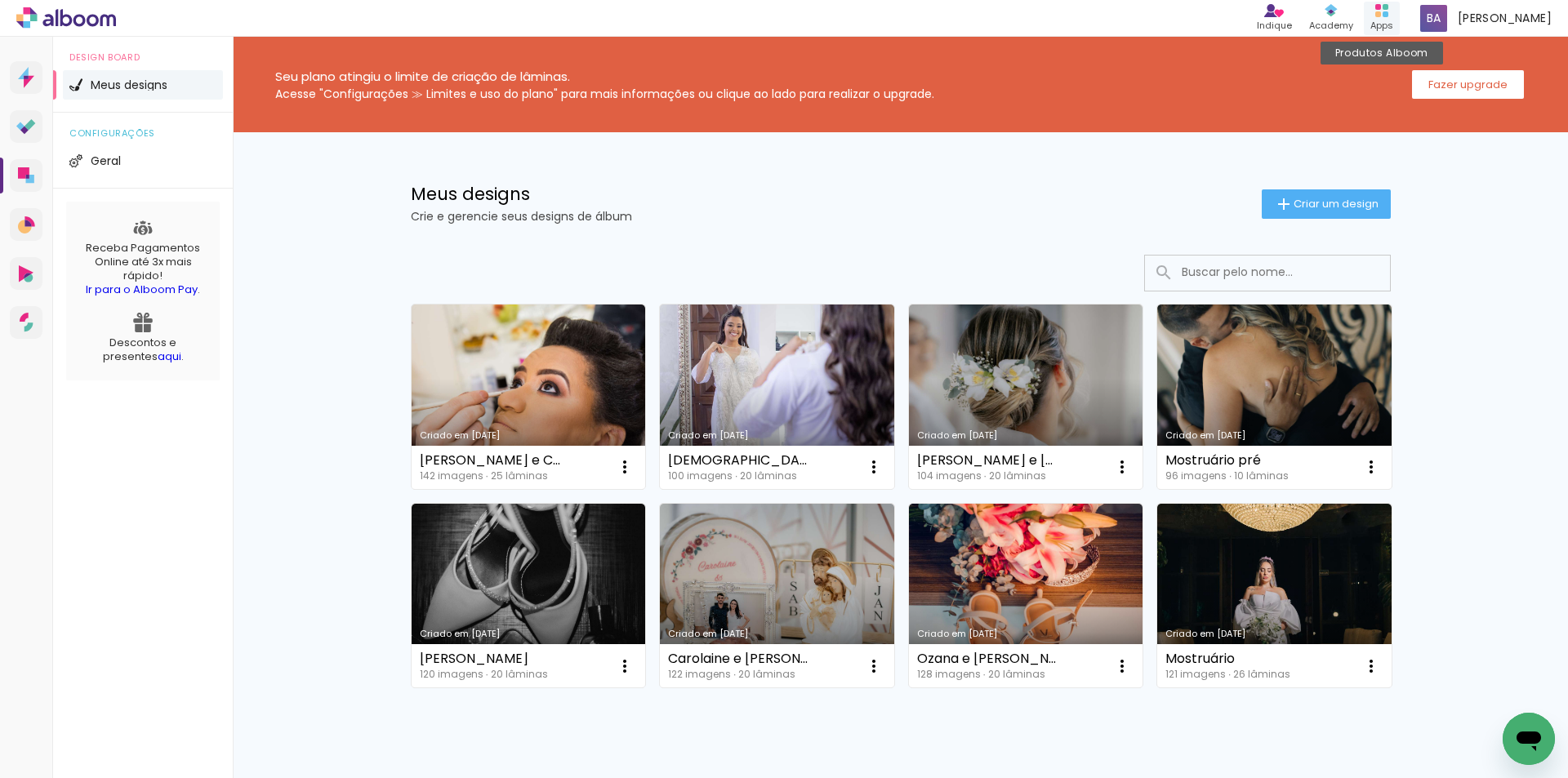 click on "Produtos Alboom Apps" at bounding box center [1382, 18] 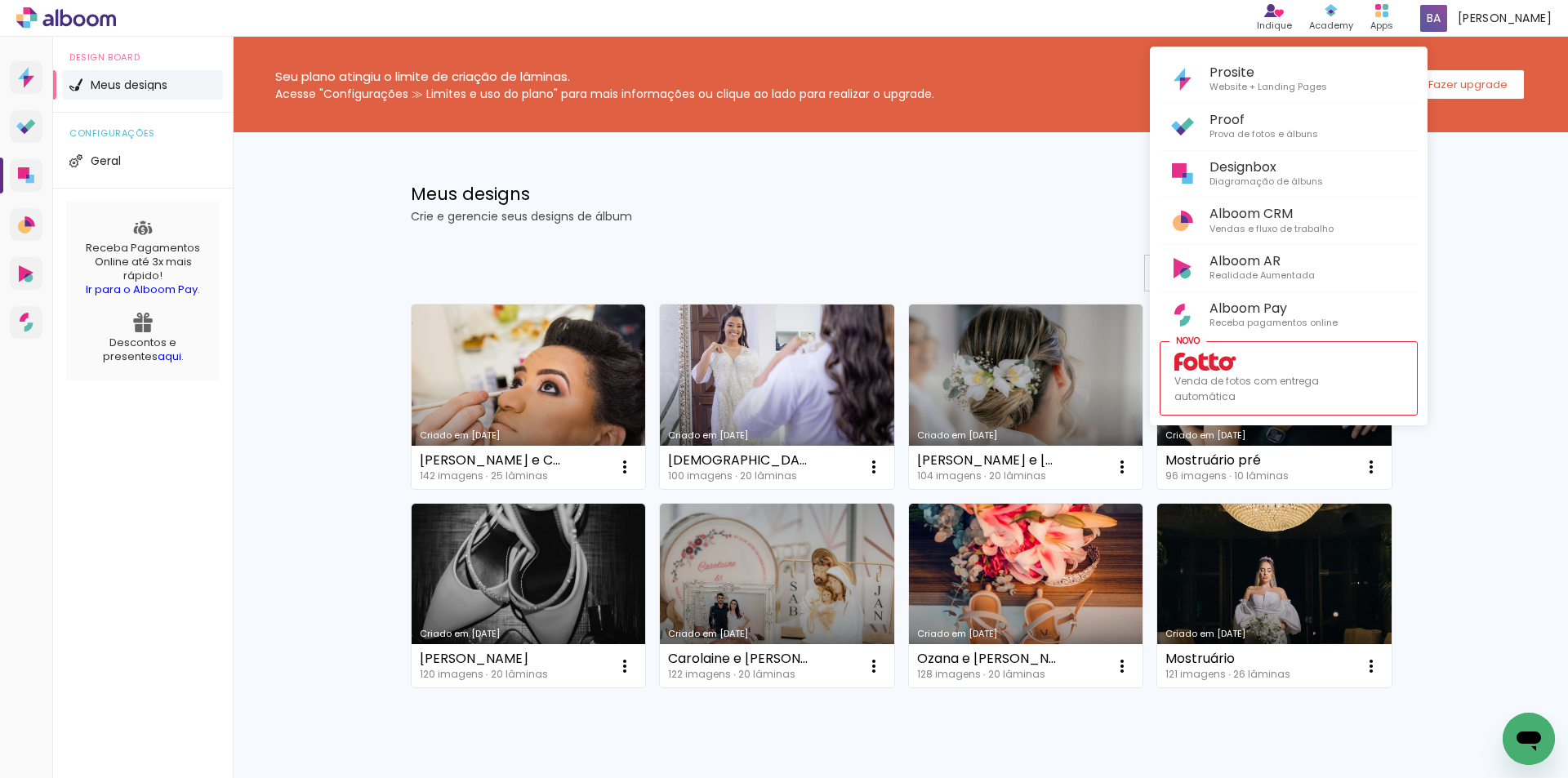click at bounding box center (784, 389) 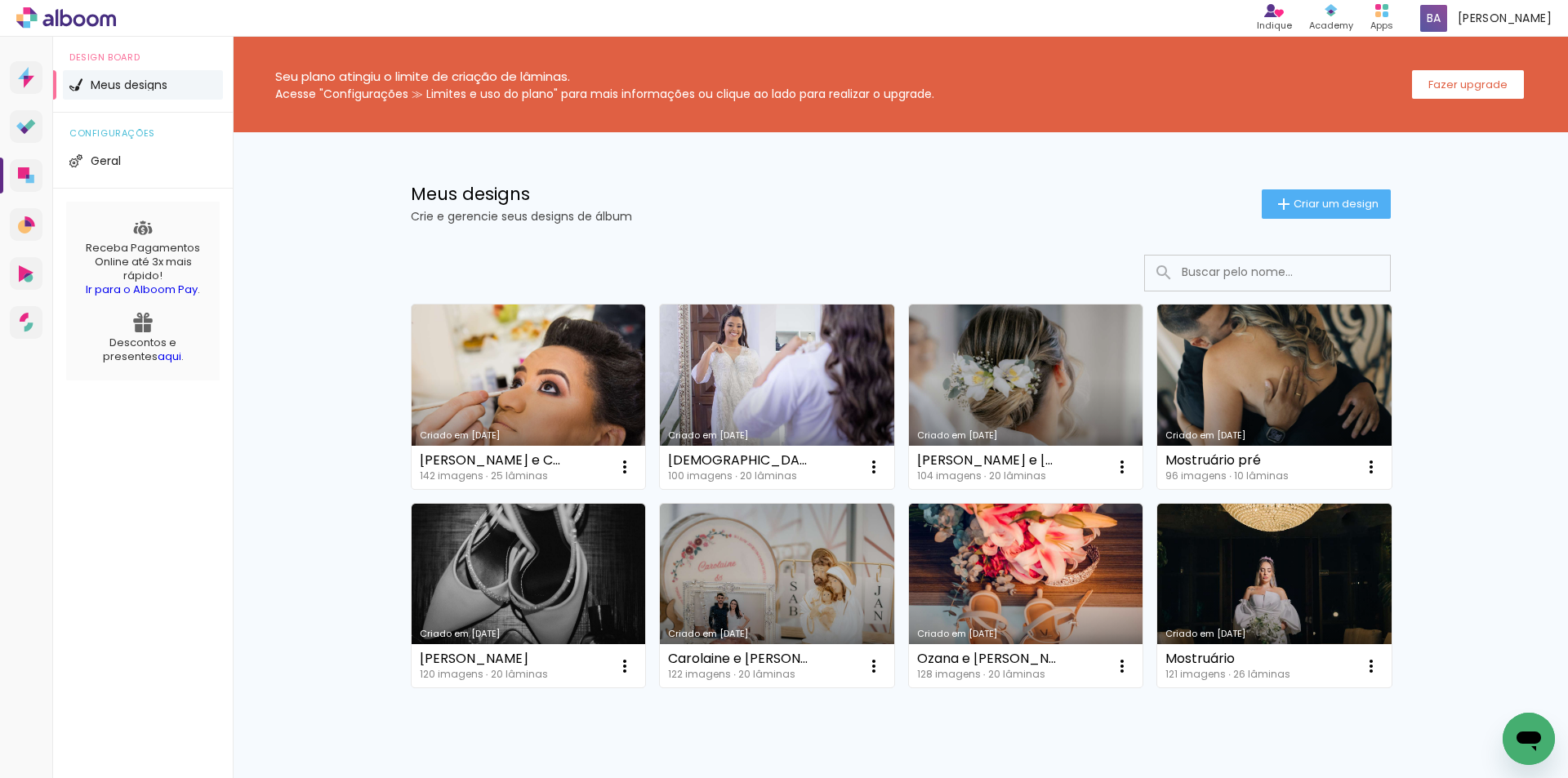 click on "Seu plano atingiu o limite de criação de lâminas. Acesse "Configurações ≫ Limites e uso do plano" para mais informações ou clique ao lado para realizar o upgrade. Fazer upgrade Meus designs Crie e gerencie seus designs de álbum  Criar um design Criado em [DATE] [PERSON_NAME] e Clepse 142 imagens  ∙ 25 lâminas  Abrir Fazer uma cópia Excluir Criado em [DATE] Klarissa e Jamersio 100 imagens  ∙ 20 lâminas  Abrir Fazer uma cópia Excluir Criado em [DATE] [PERSON_NAME] e [PERSON_NAME] 104 imagens  ∙ 20 lâminas  Abrir Fazer uma cópia Excluir Criado em [DATE] Mostruário pré 96 imagens  ∙ 10 lâminas  Abrir Fazer uma cópia Excluir Criado em [DATE] [PERSON_NAME]  120 imagens  ∙ 20 lâminas  Abrir Fazer uma cópia Excluir Criado em [DATE] Carolaine e [PERSON_NAME] 122 imagens  ∙ 20 lâminas  Abrir Fazer uma cópia Excluir Criado em [DATE] Ozana e [PERSON_NAME] 128 imagens  ∙ 20 lâminas  Abrir Fazer uma cópia Excluir Criado em [DATE] Mostruário 121 imagens  ∙ 26 lâminas  Abrir Excluir Plano" at bounding box center [900, 438] 